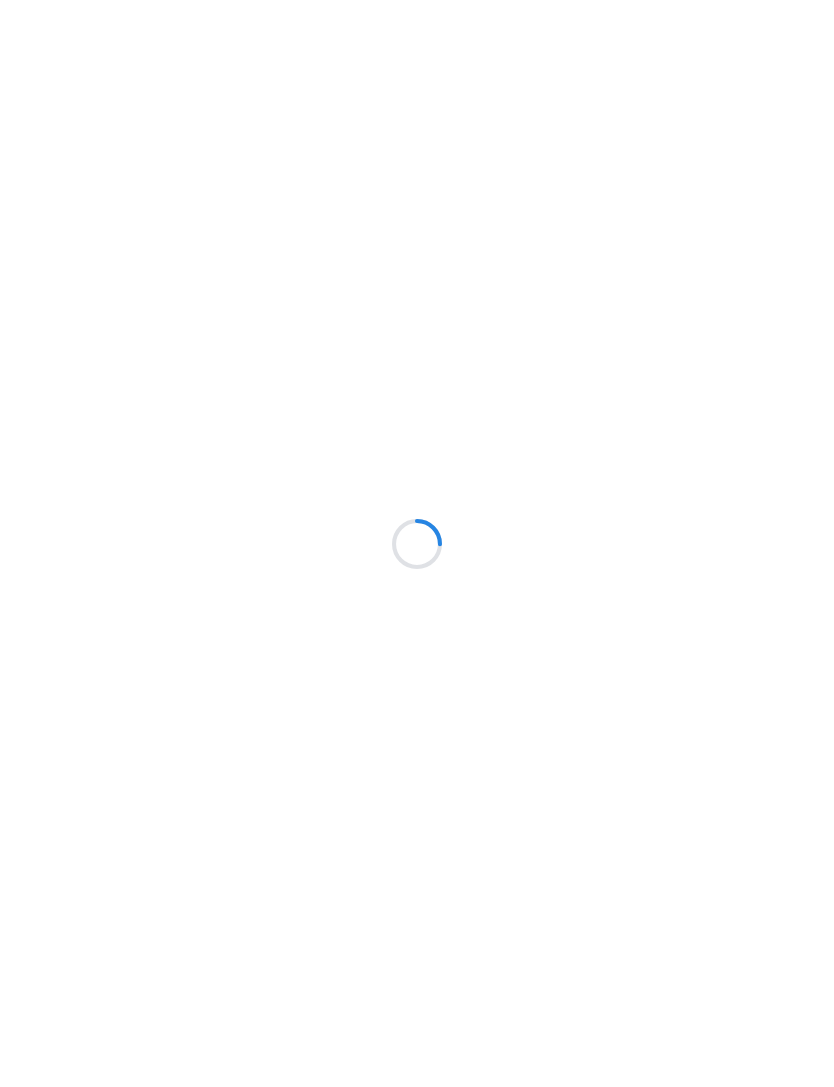 scroll, scrollTop: 0, scrollLeft: 0, axis: both 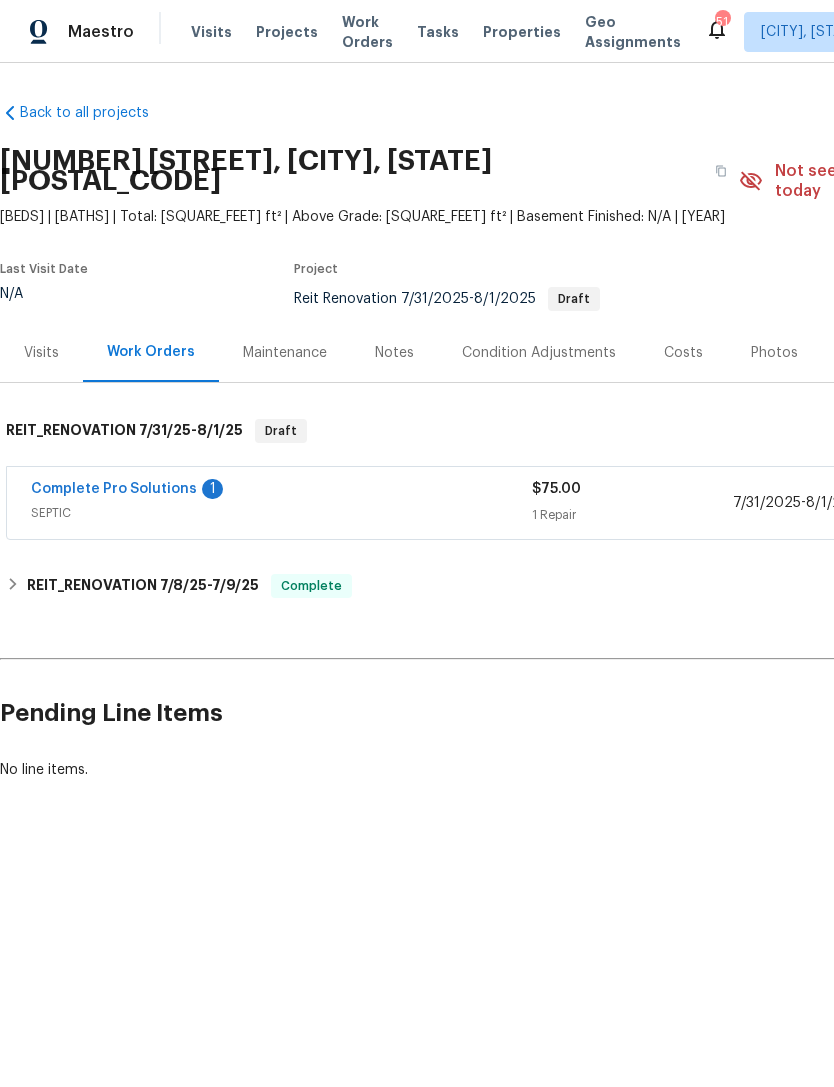 click on "Work Orders" at bounding box center [367, 32] 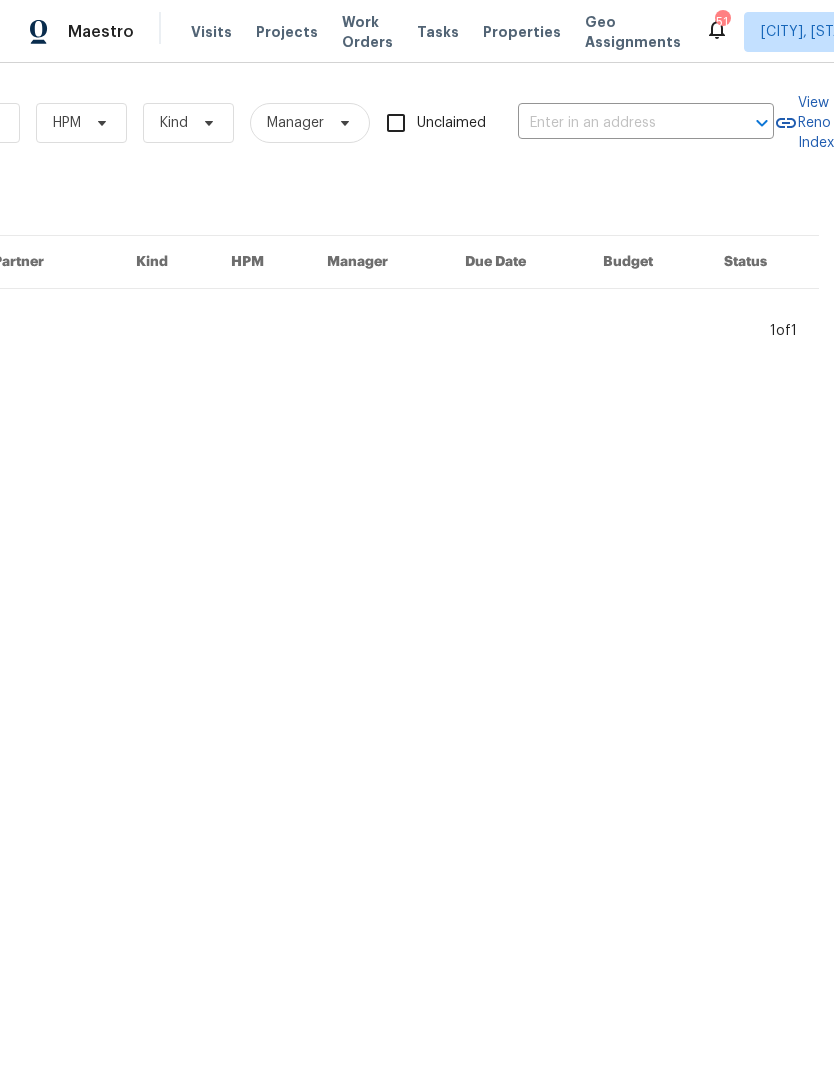 scroll, scrollTop: 0, scrollLeft: 329, axis: horizontal 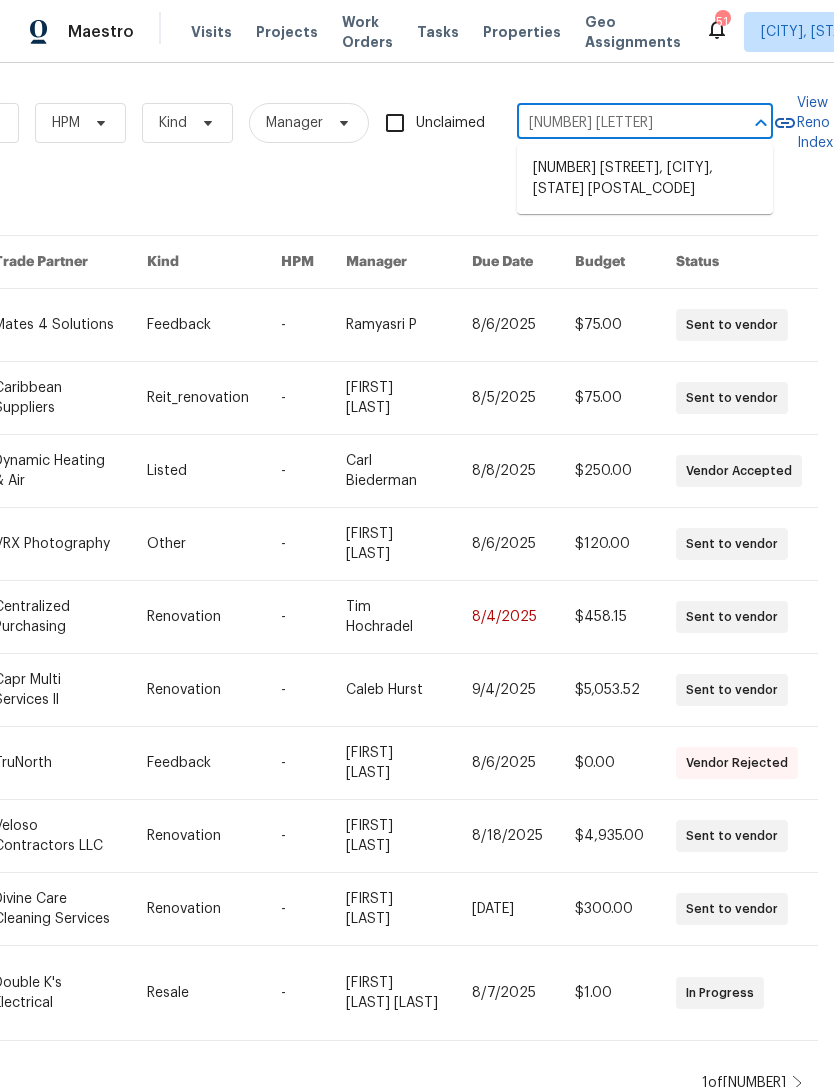 type on "3025 bo" 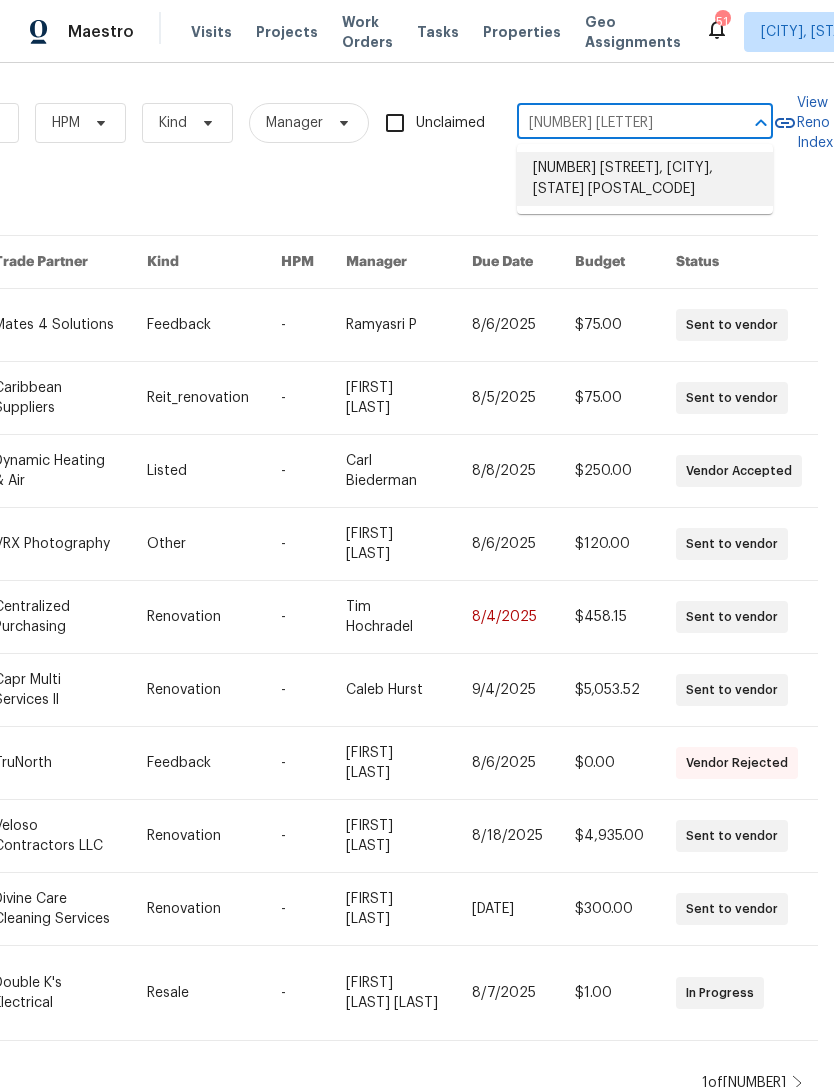 click on "3025 Bon Air Dr, Orlando, FL 32818" at bounding box center [645, 179] 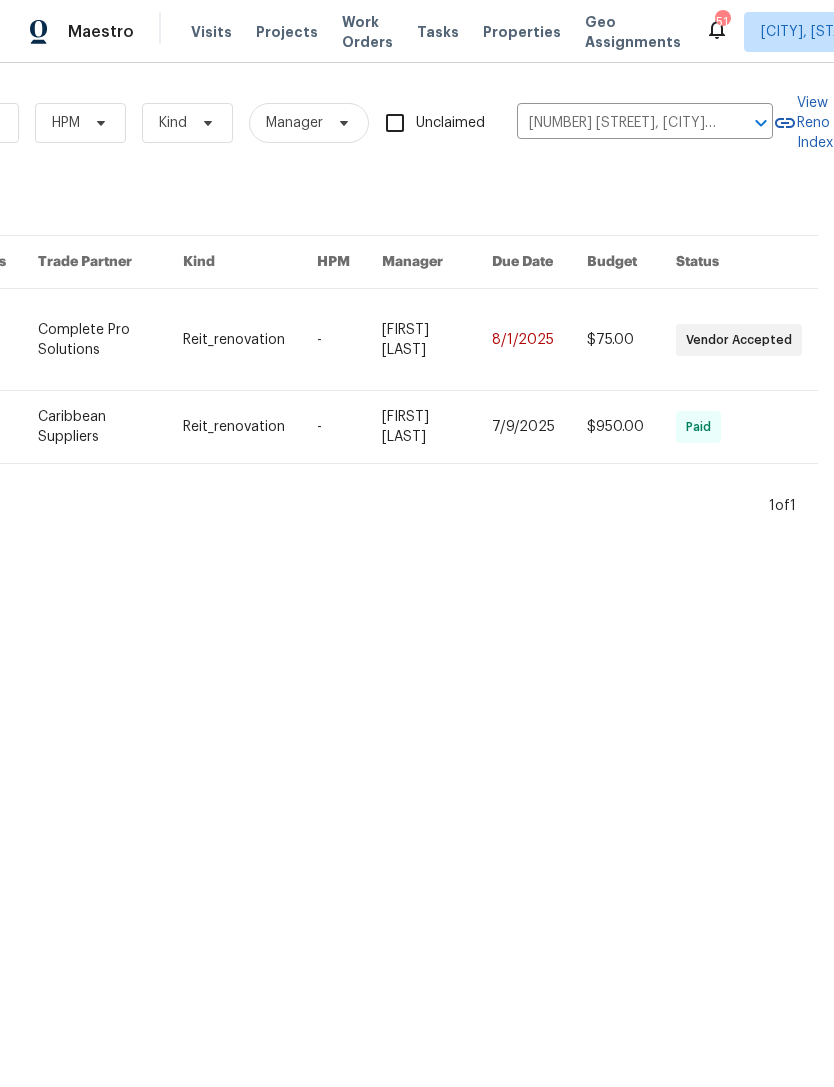 click at bounding box center [437, 339] 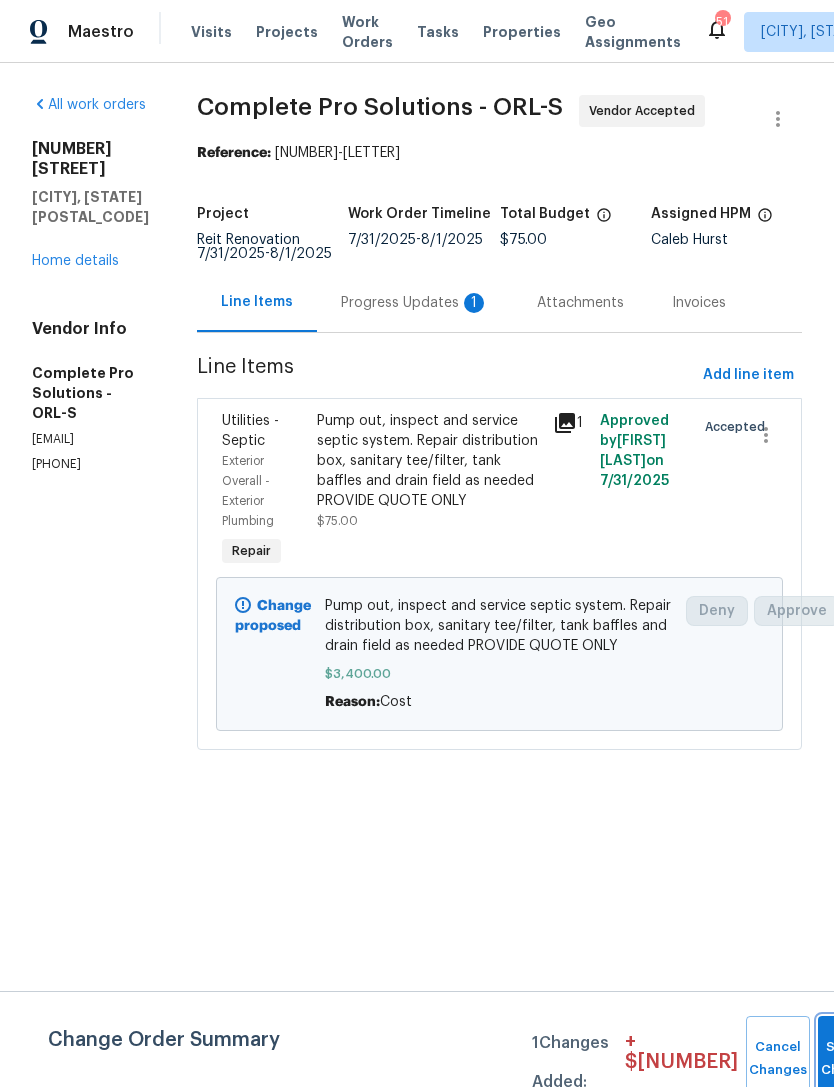 click on "Submit Changes" at bounding box center (850, 1059) 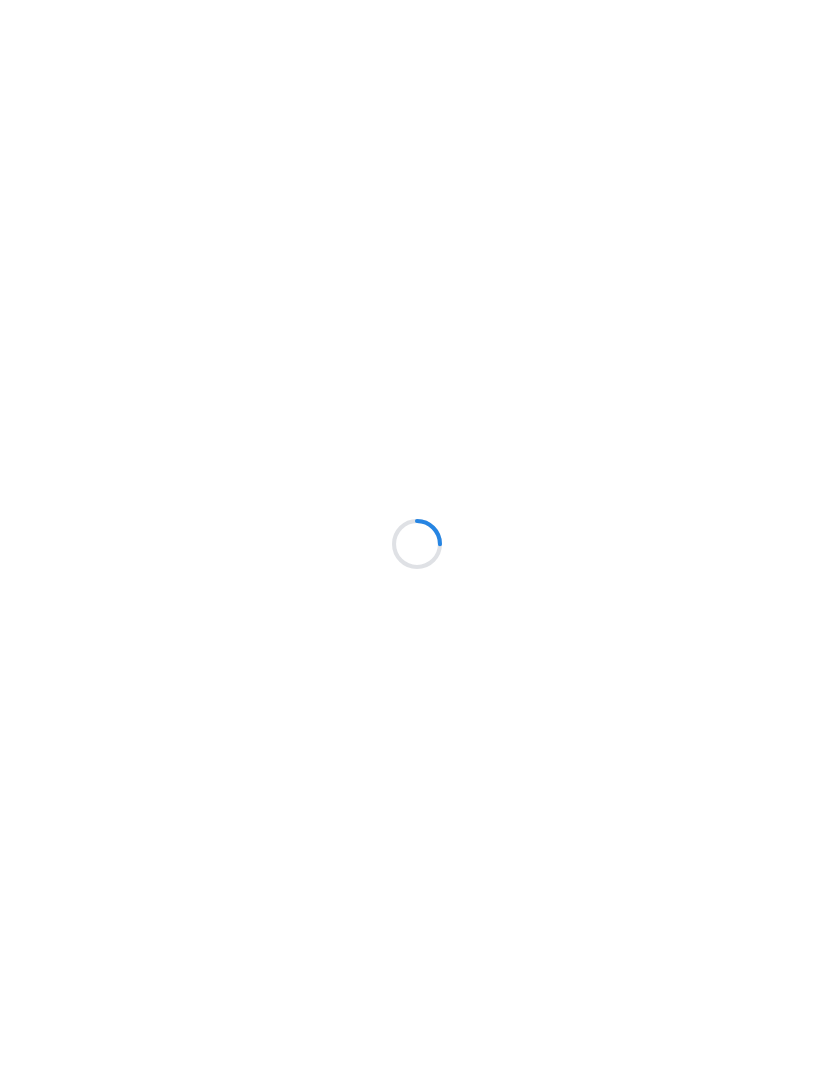 scroll, scrollTop: 0, scrollLeft: 0, axis: both 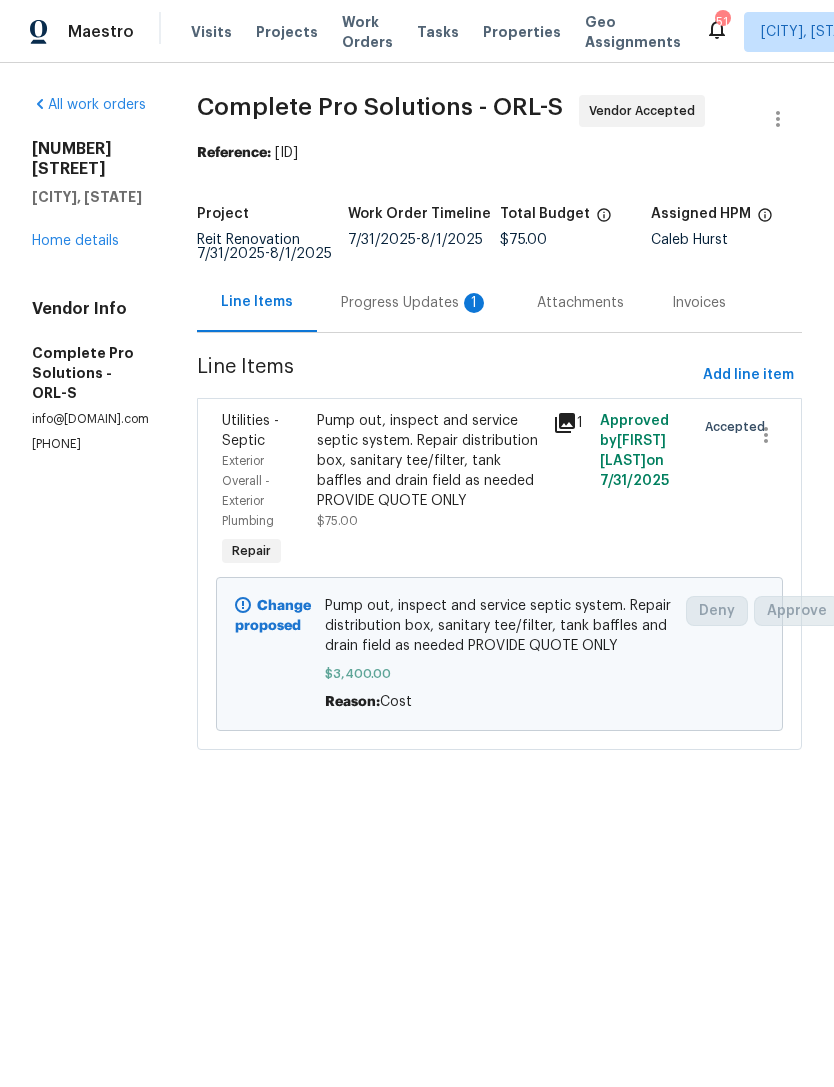 click on "Progress Updates 1" at bounding box center [415, 303] 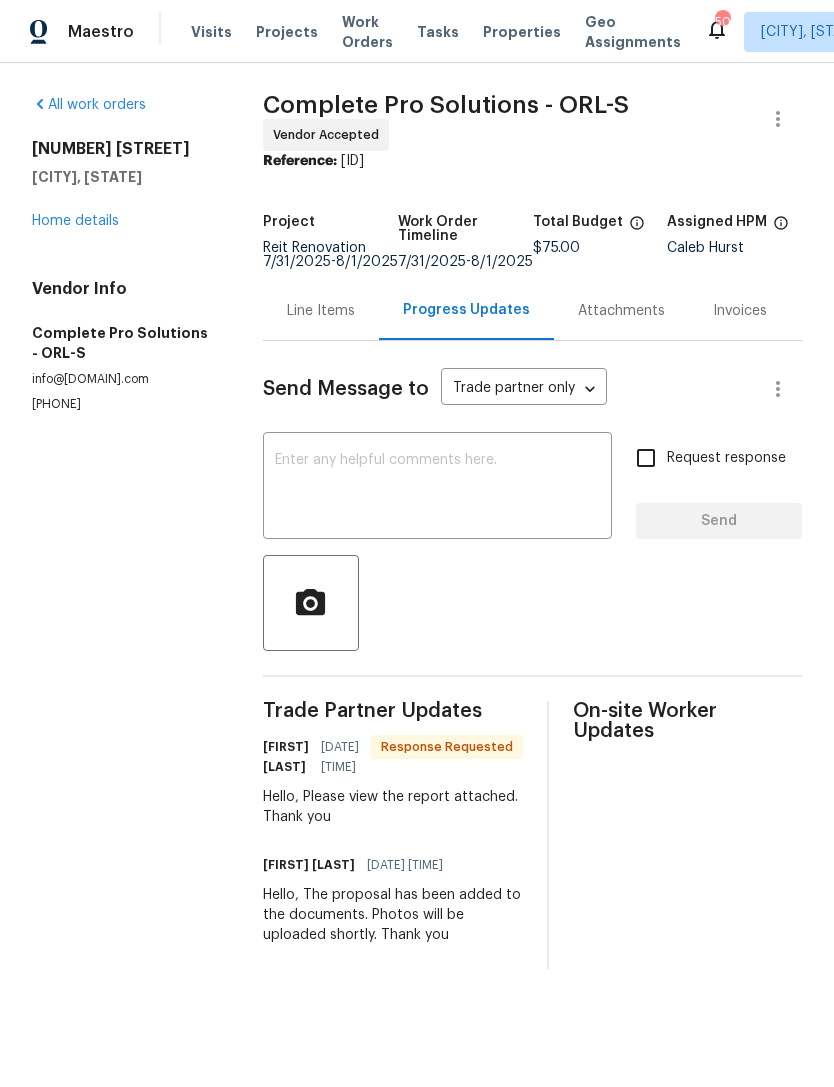 click on "Attachments" at bounding box center [621, 311] 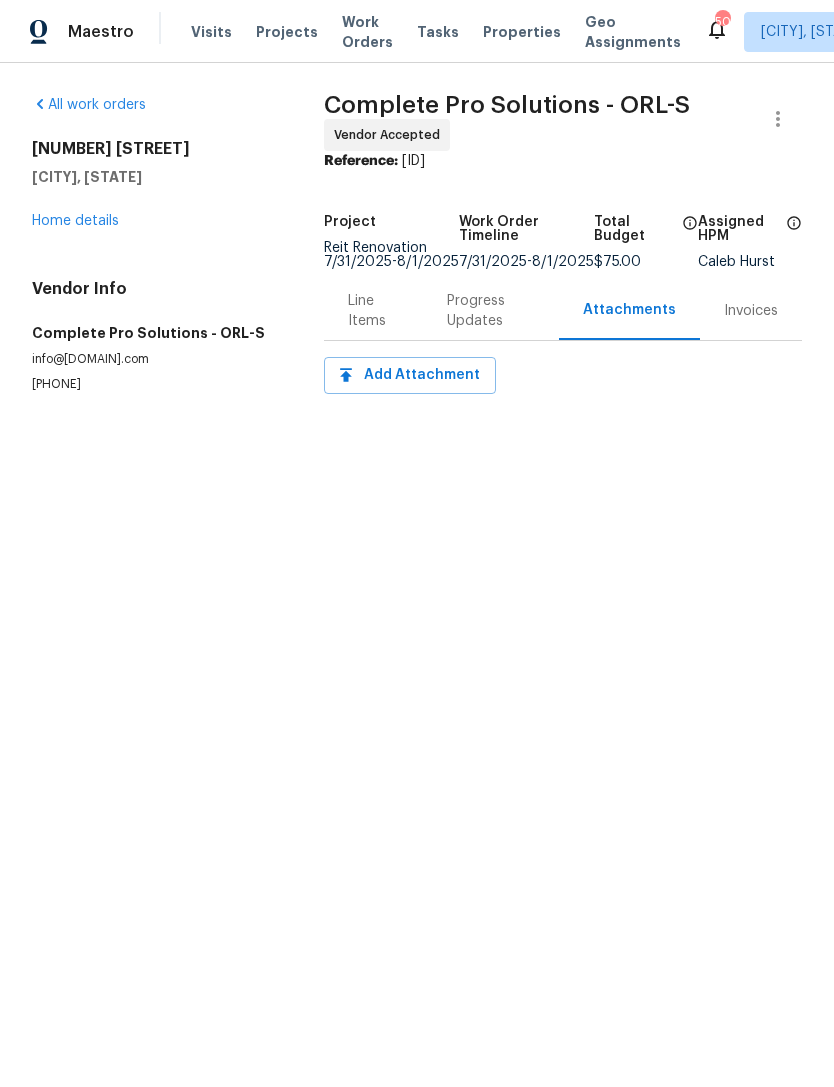 click on "Maestro Visits Projects Work Orders Tasks Properties Geo Assignments 50 [CITY], [STATE] + 1 [FIRST] [LAST] All work orders 3025 [STREET] [CITY], [STATE] Home details Vendor Info Complete Pro Solutions - ORL-S info@[DOMAIN].com ([PHONE]) Complete Pro Solutions - ORL-S Vendor Accepted Reference:   [ID] Project Reit Renovation   [DATE]  -  [DATE] Work Order Timeline [DATE]  -  [DATE] Total Budget $75.00 Assigned HPM Caleb Hurst Line Items Progress Updates Attachments Invoices Add Attachment" at bounding box center [417, 236] 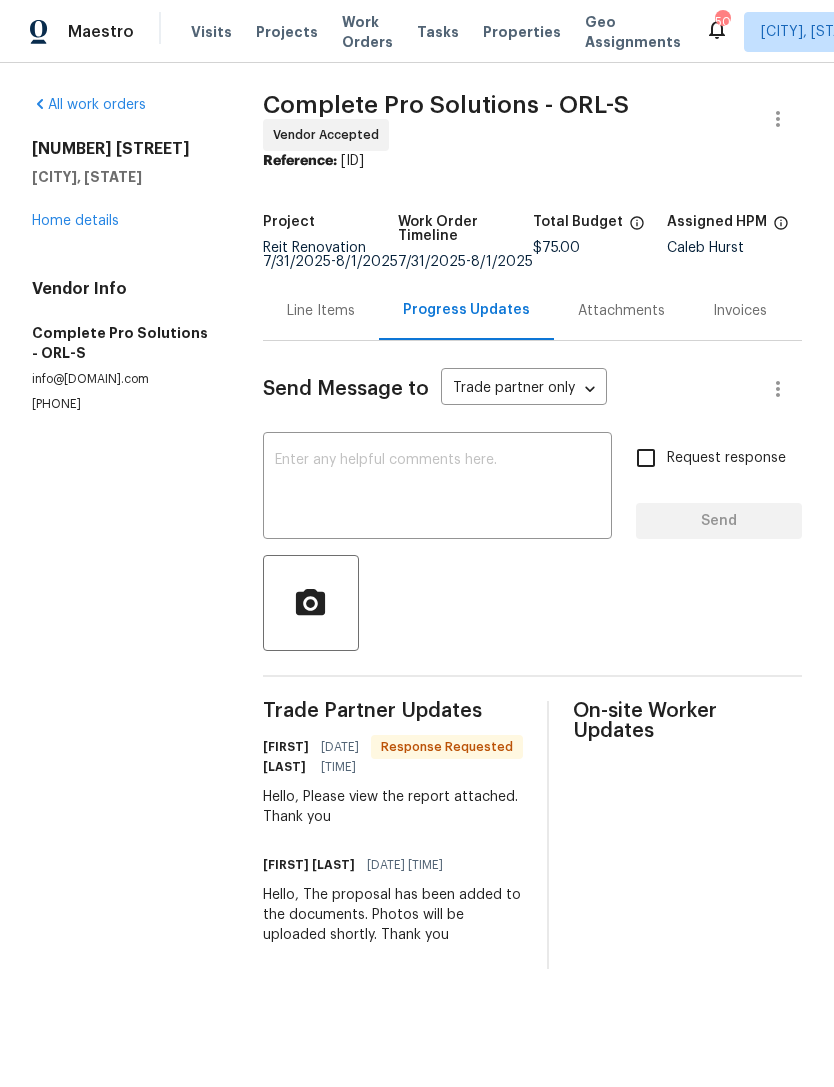 click on "Hello, Please view the report attached. Thank you" at bounding box center [393, 807] 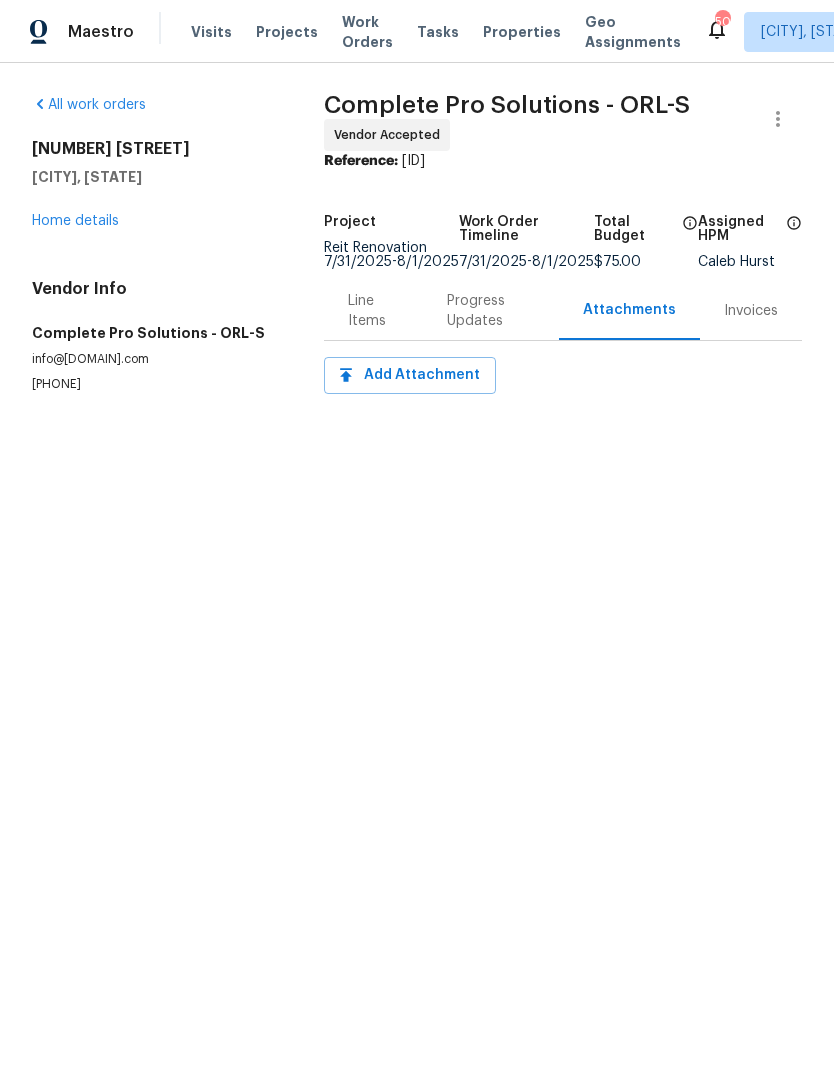 click on "Progress Updates" at bounding box center [491, 311] 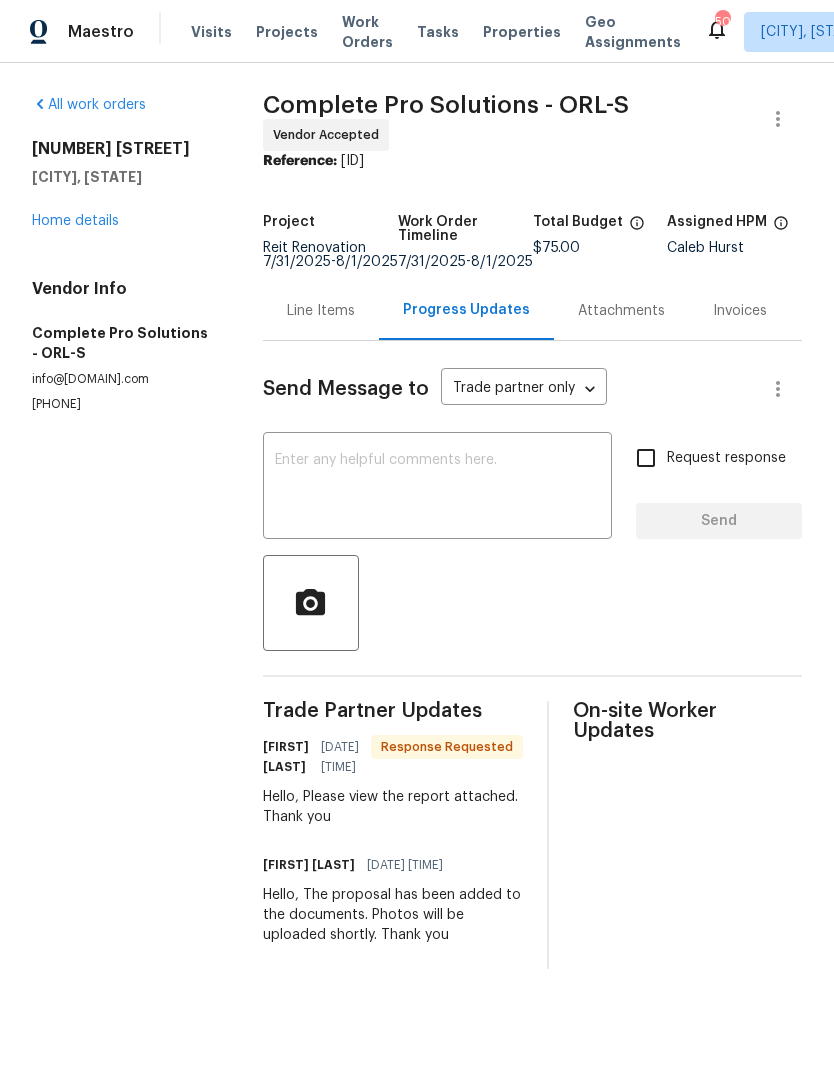 click on "Line Items" at bounding box center (321, 310) 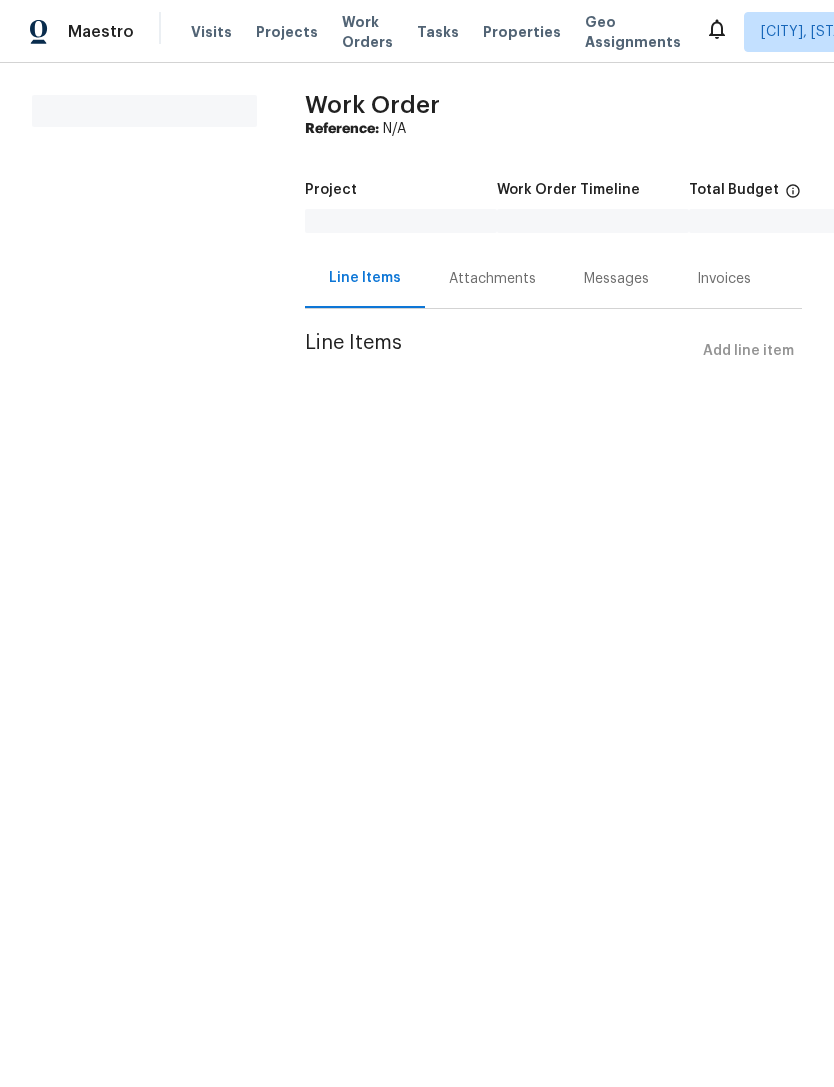 scroll, scrollTop: 0, scrollLeft: 0, axis: both 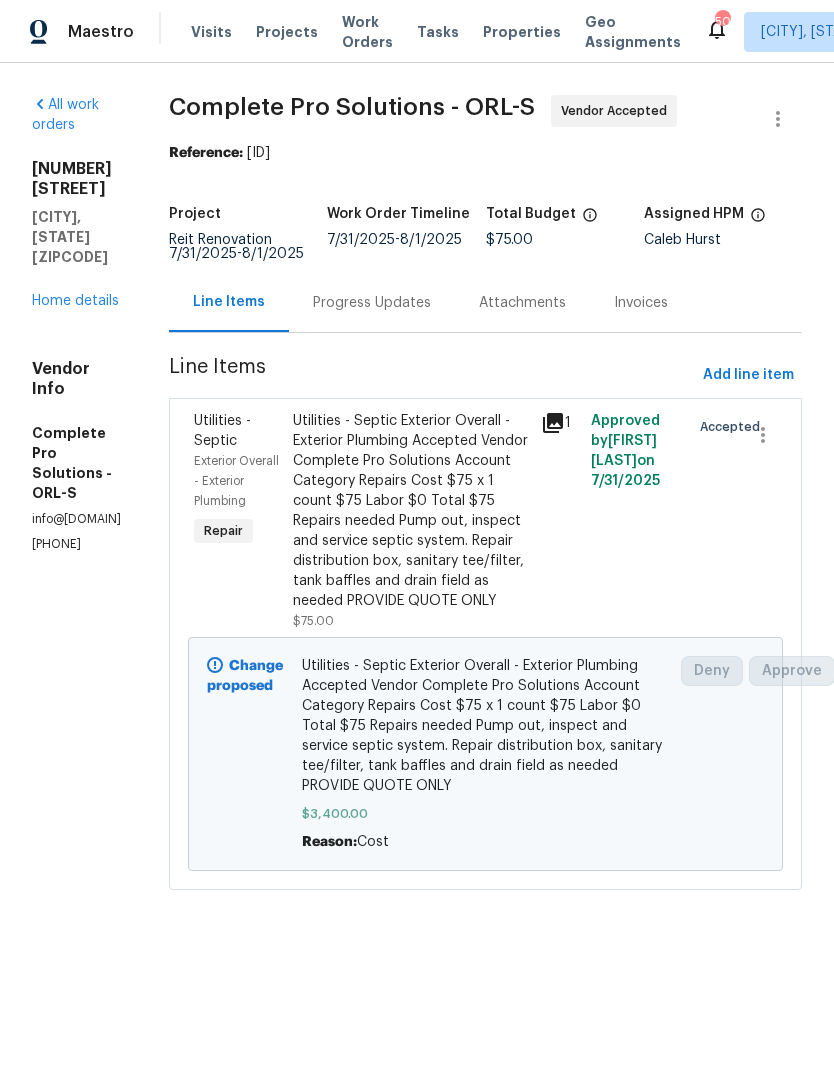 click on "Projects" at bounding box center [287, 32] 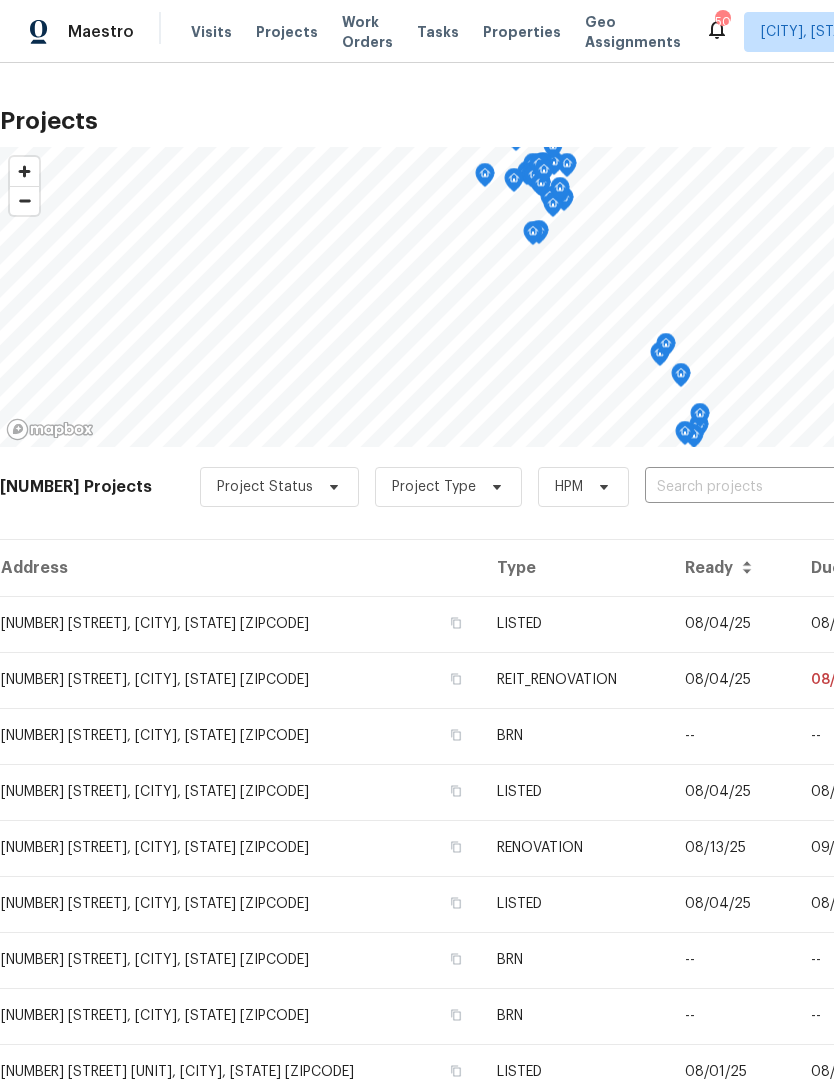 click at bounding box center [759, 487] 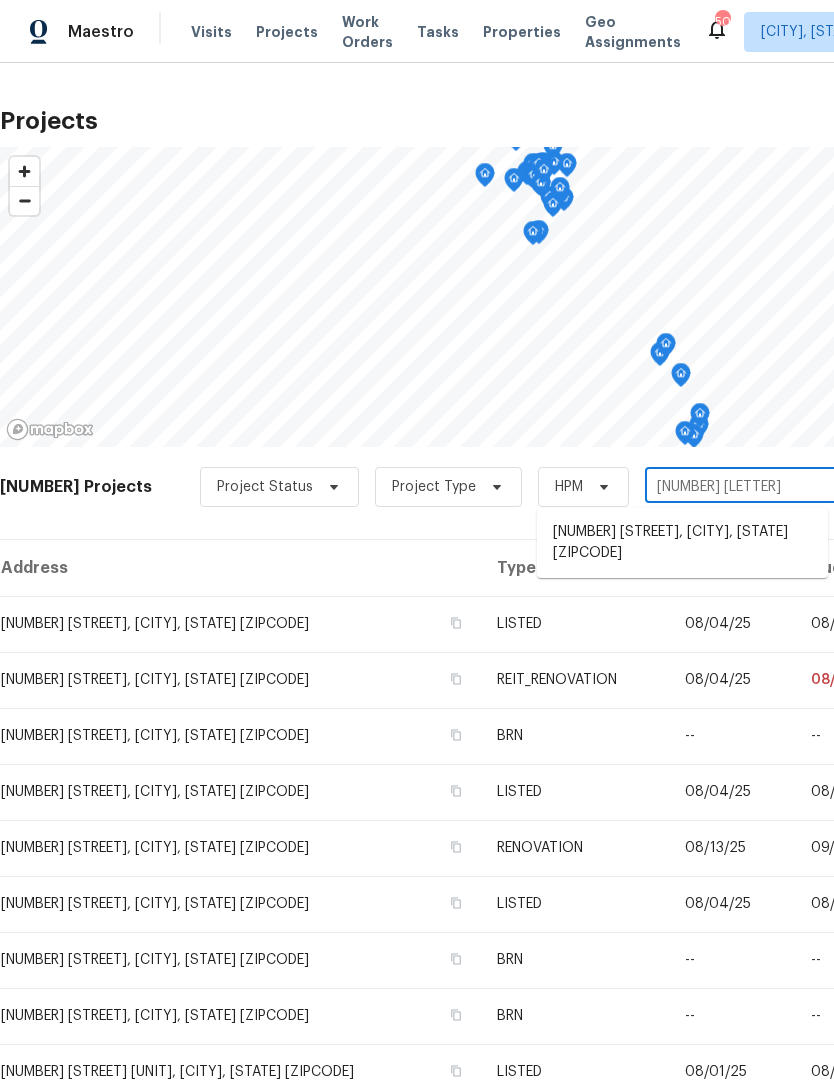 type on "3025 bo" 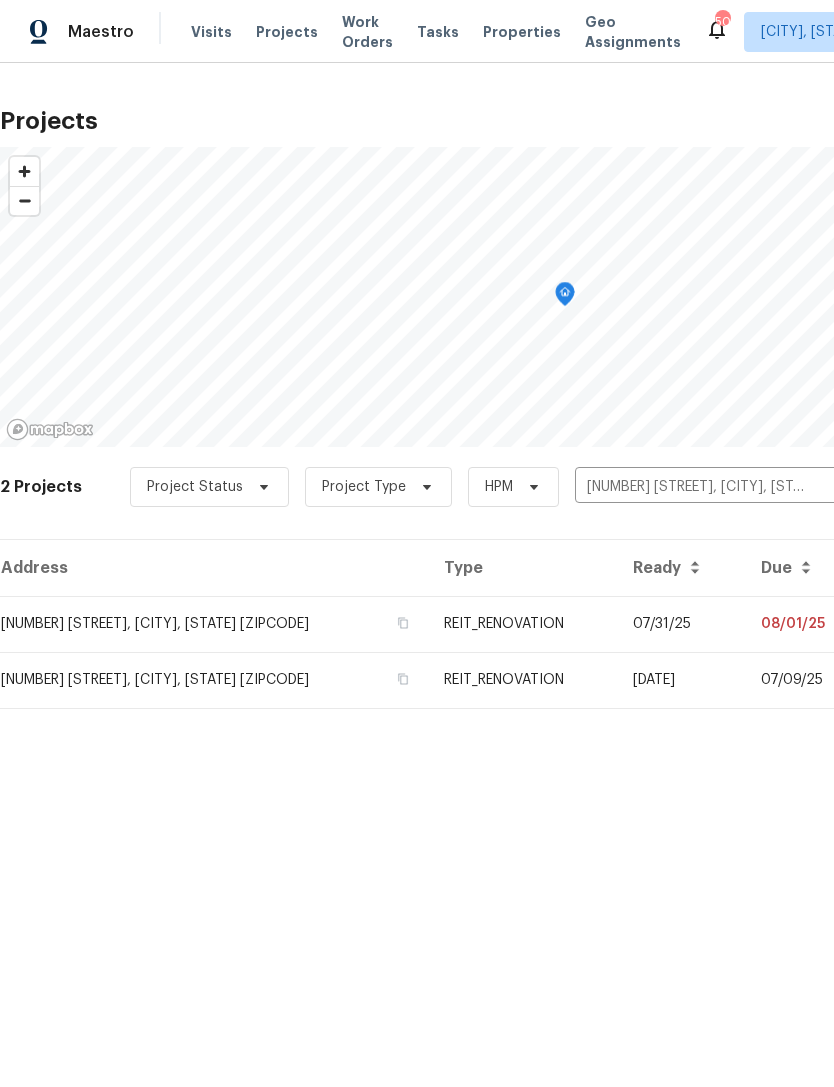 click on "REIT_RENOVATION" at bounding box center [523, 624] 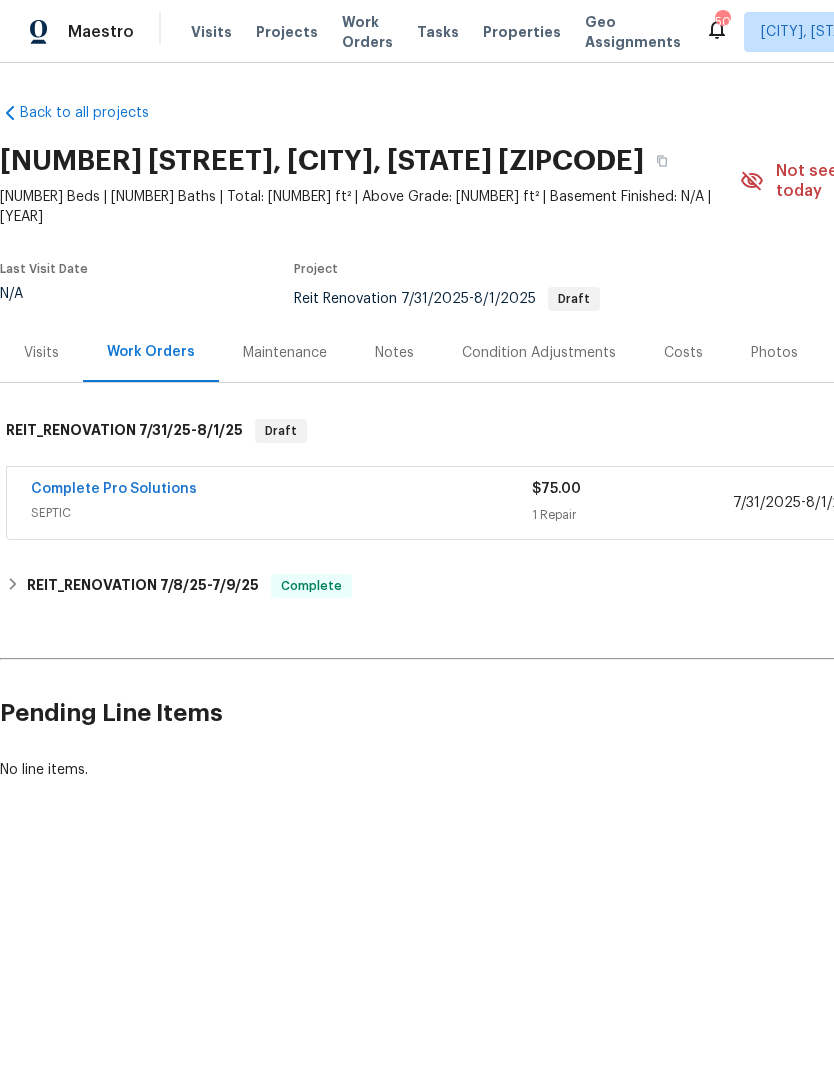 click on "Complete Pro Solutions" at bounding box center (281, 491) 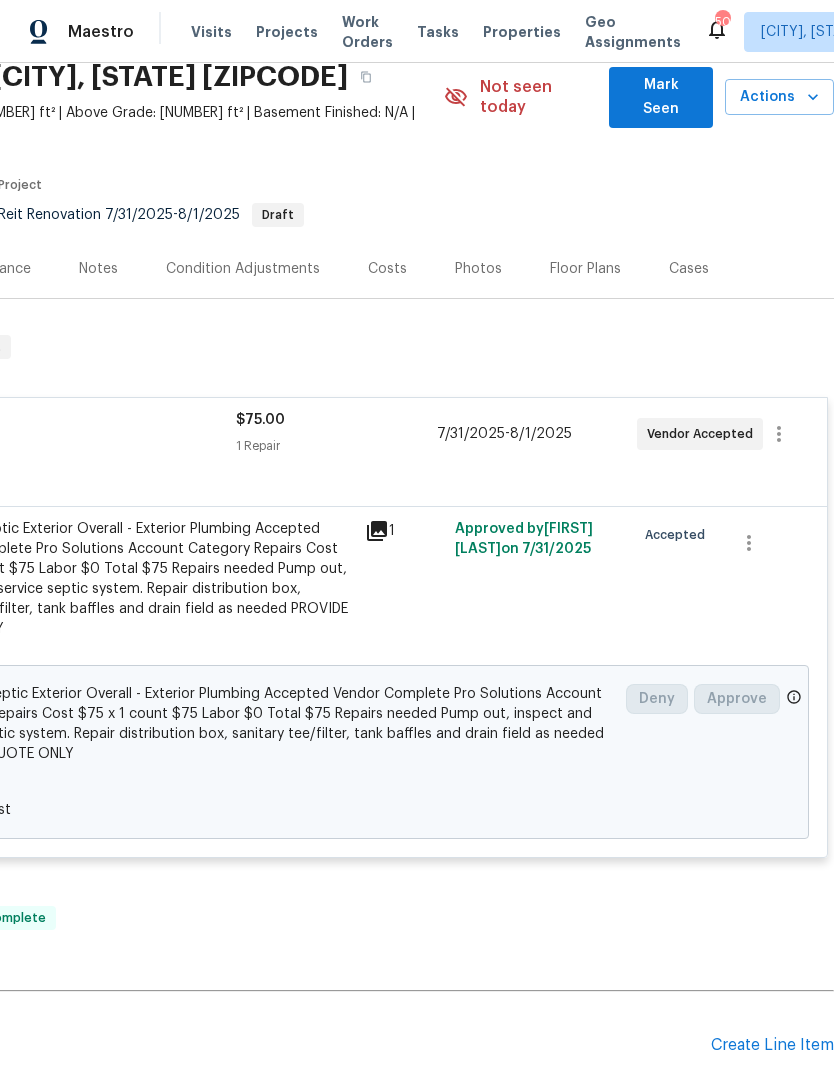 scroll, scrollTop: 83, scrollLeft: 296, axis: both 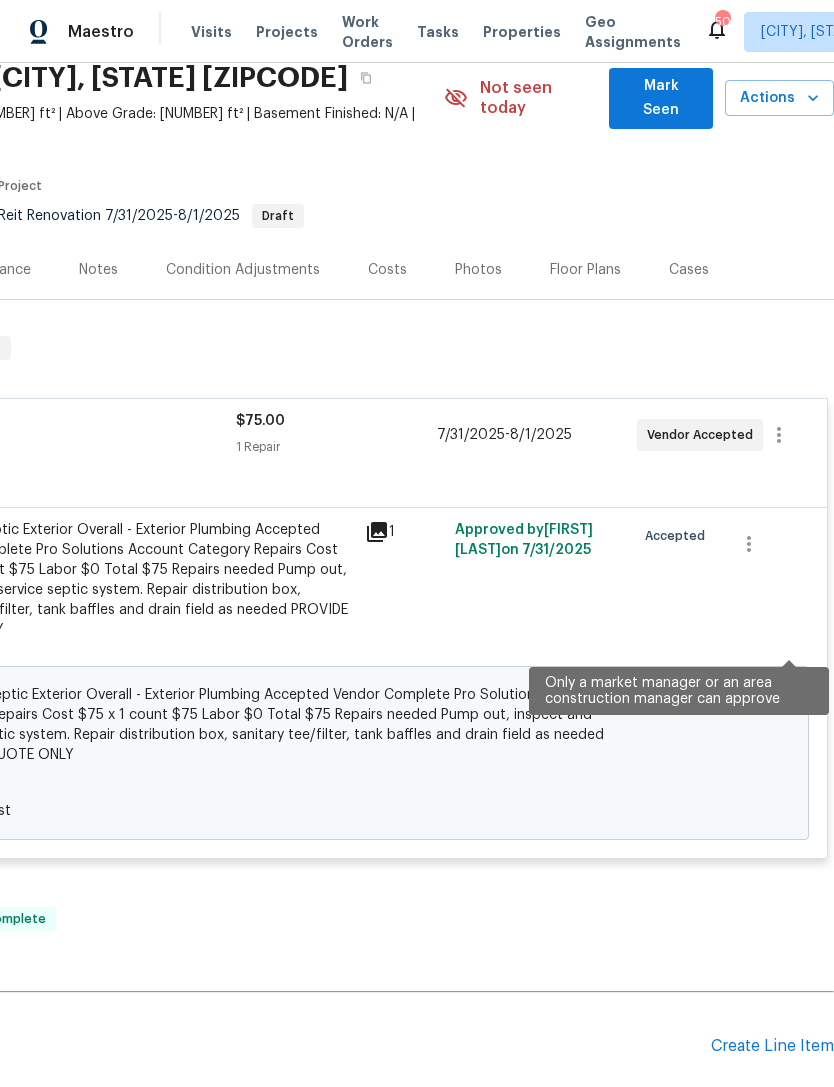 click 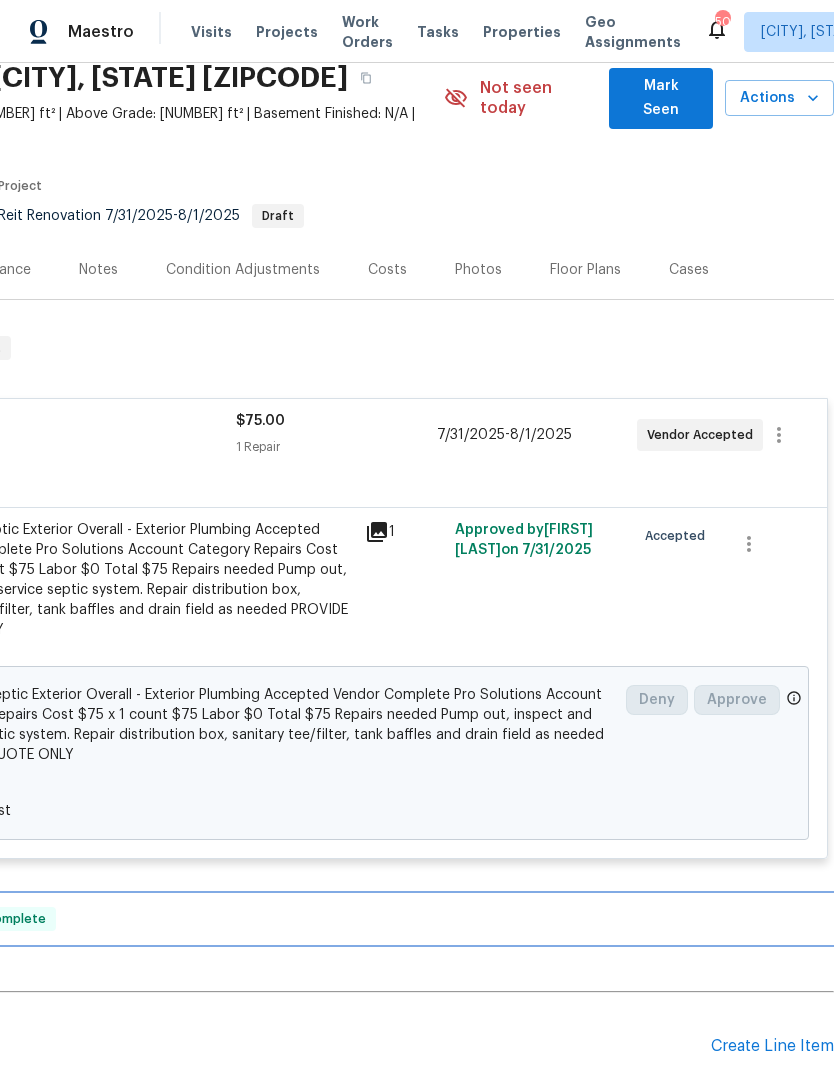 click on "REIT_RENOVATION   7/8/25  -  7/9/25 Complete" at bounding box center [269, 919] 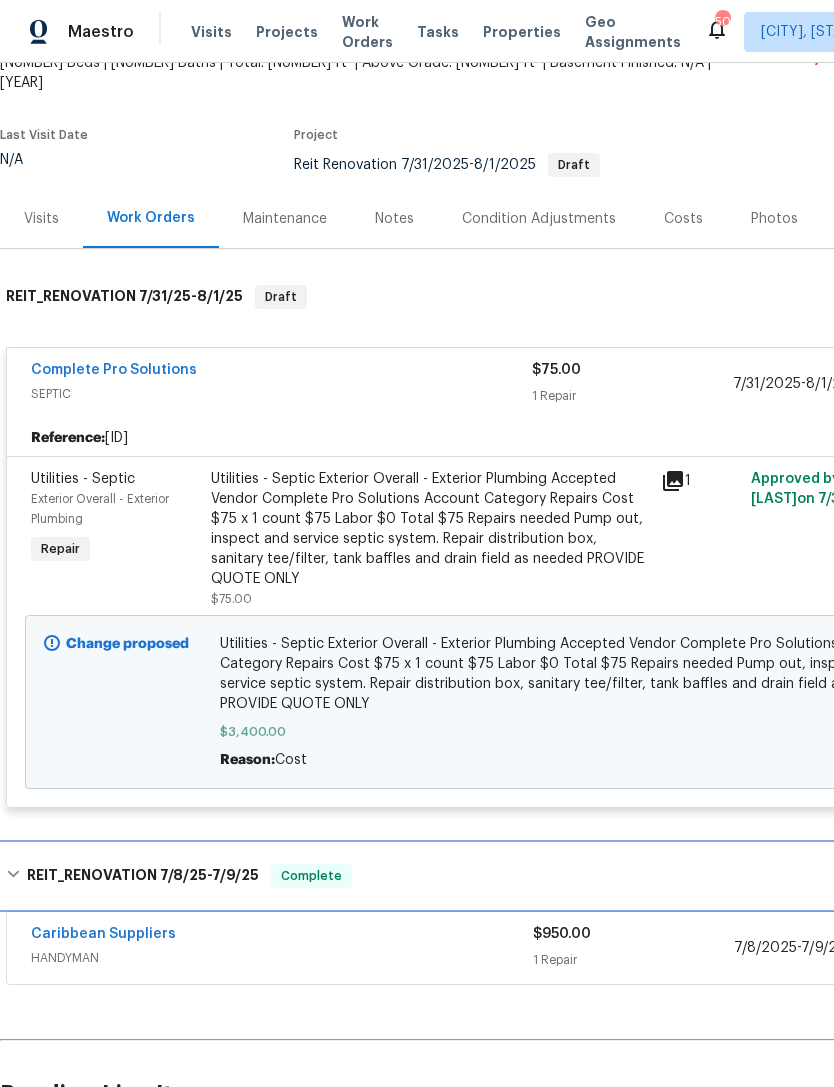 scroll, scrollTop: 133, scrollLeft: 0, axis: vertical 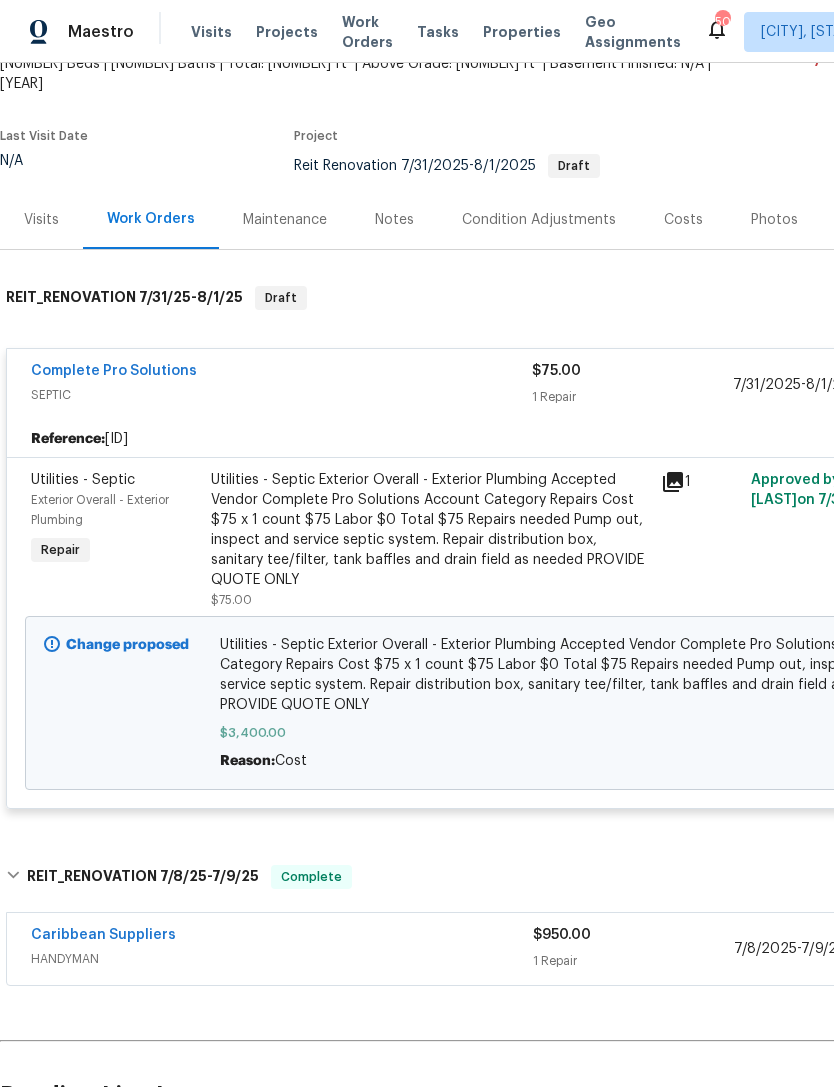 click on "Pump out, inspect and service septic system. Repair distribution box, sanitary tee/filter, tank baffles and drain field as needed
PROVIDE QUOTE ONLY" at bounding box center [430, 530] 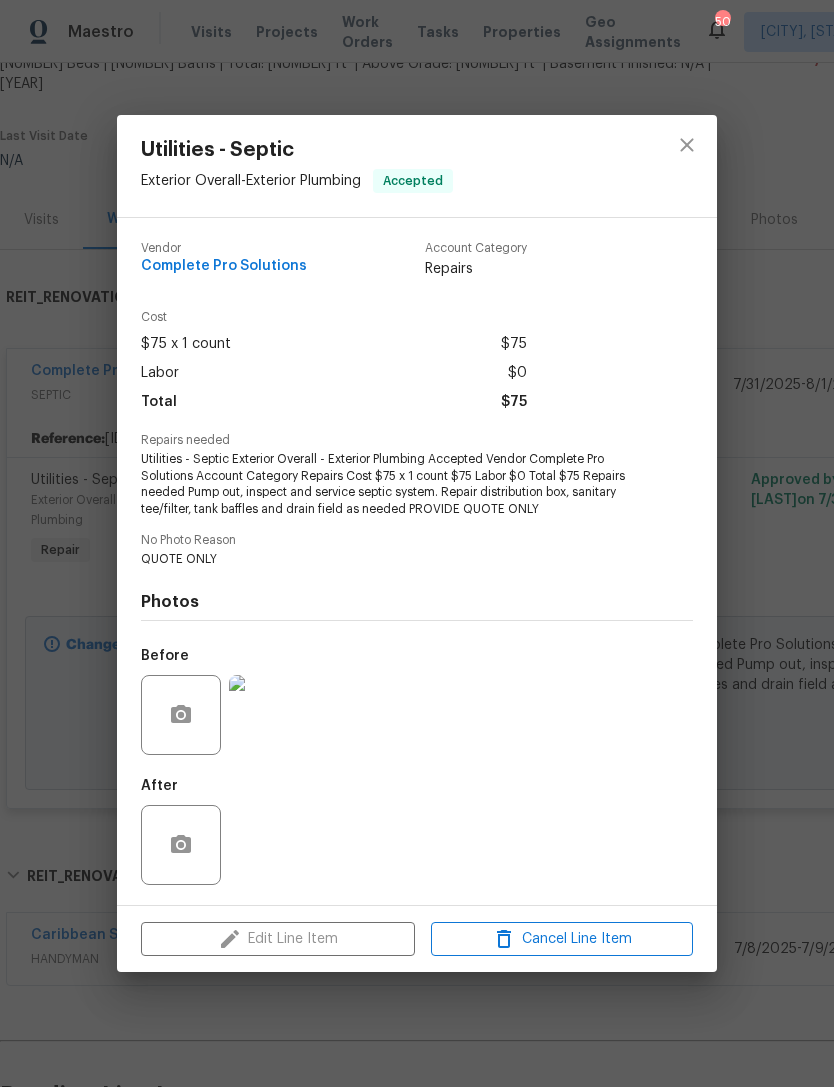 click at bounding box center [269, 715] 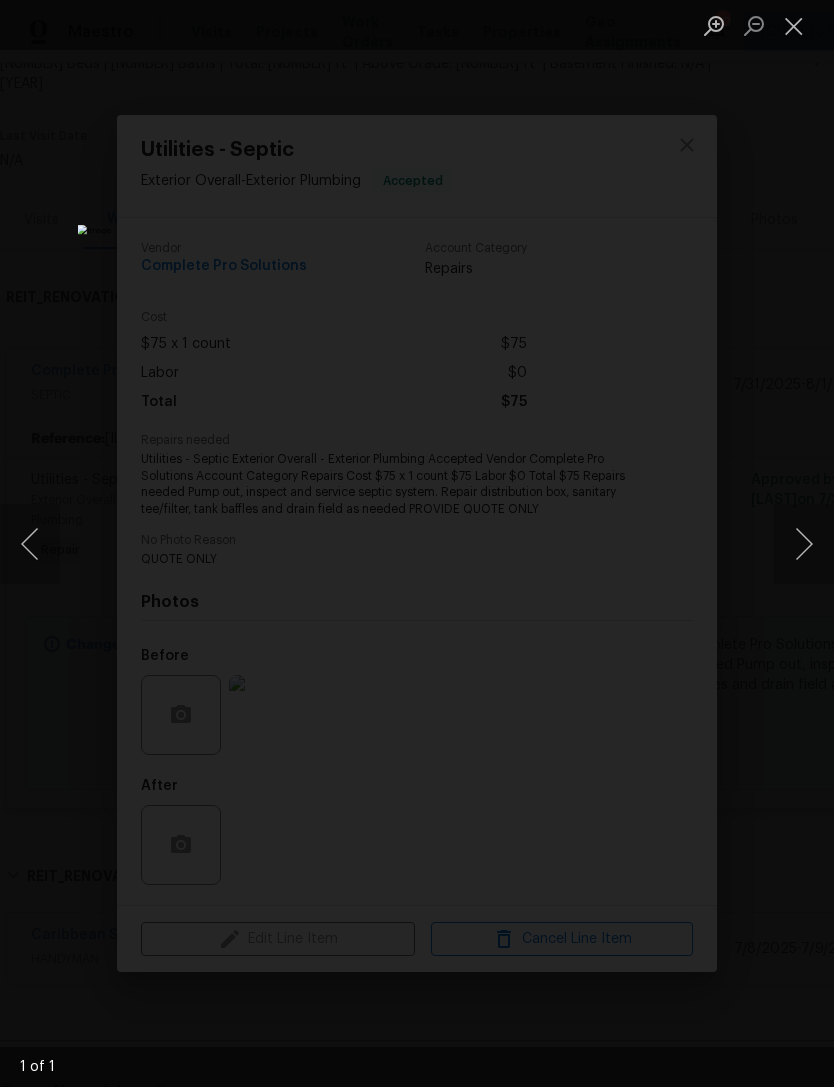 click at bounding box center [804, 544] 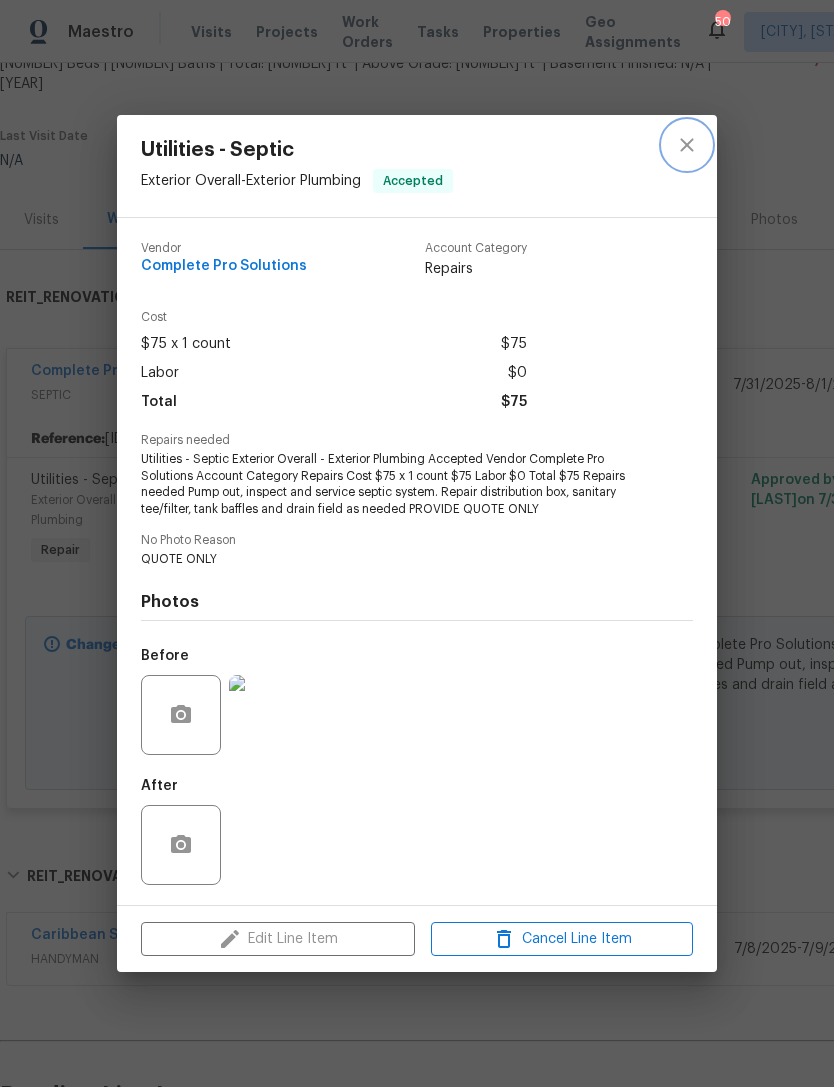 click 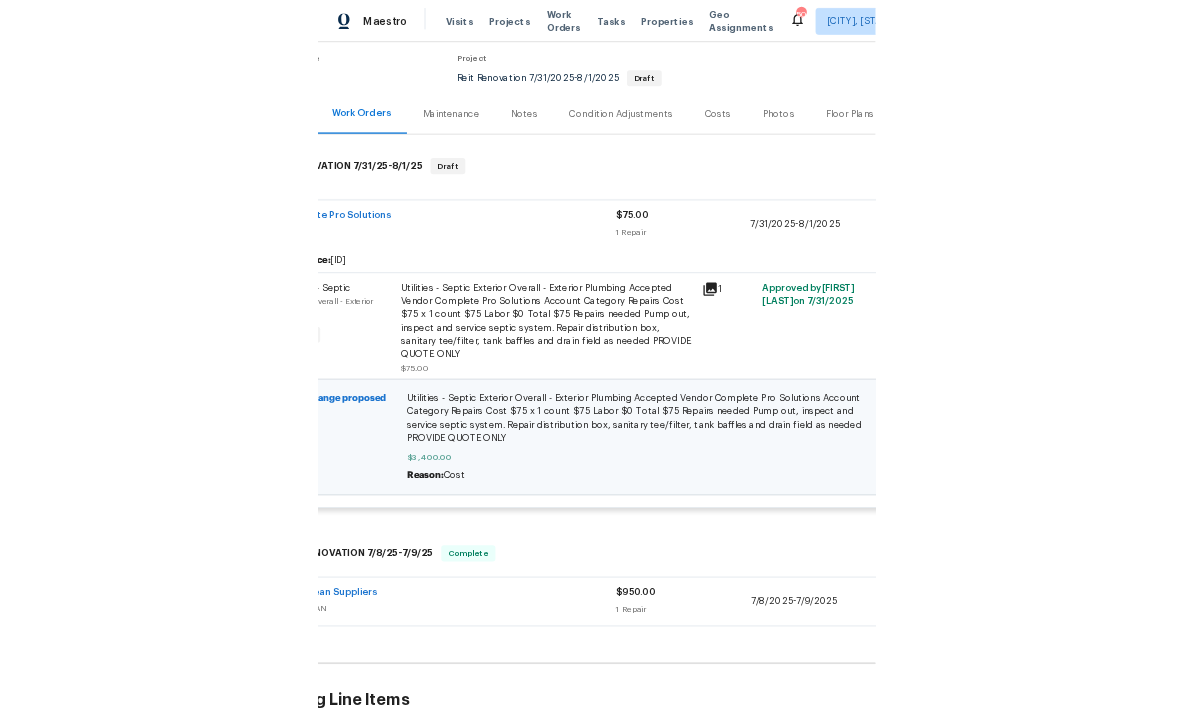 scroll, scrollTop: 182, scrollLeft: 0, axis: vertical 